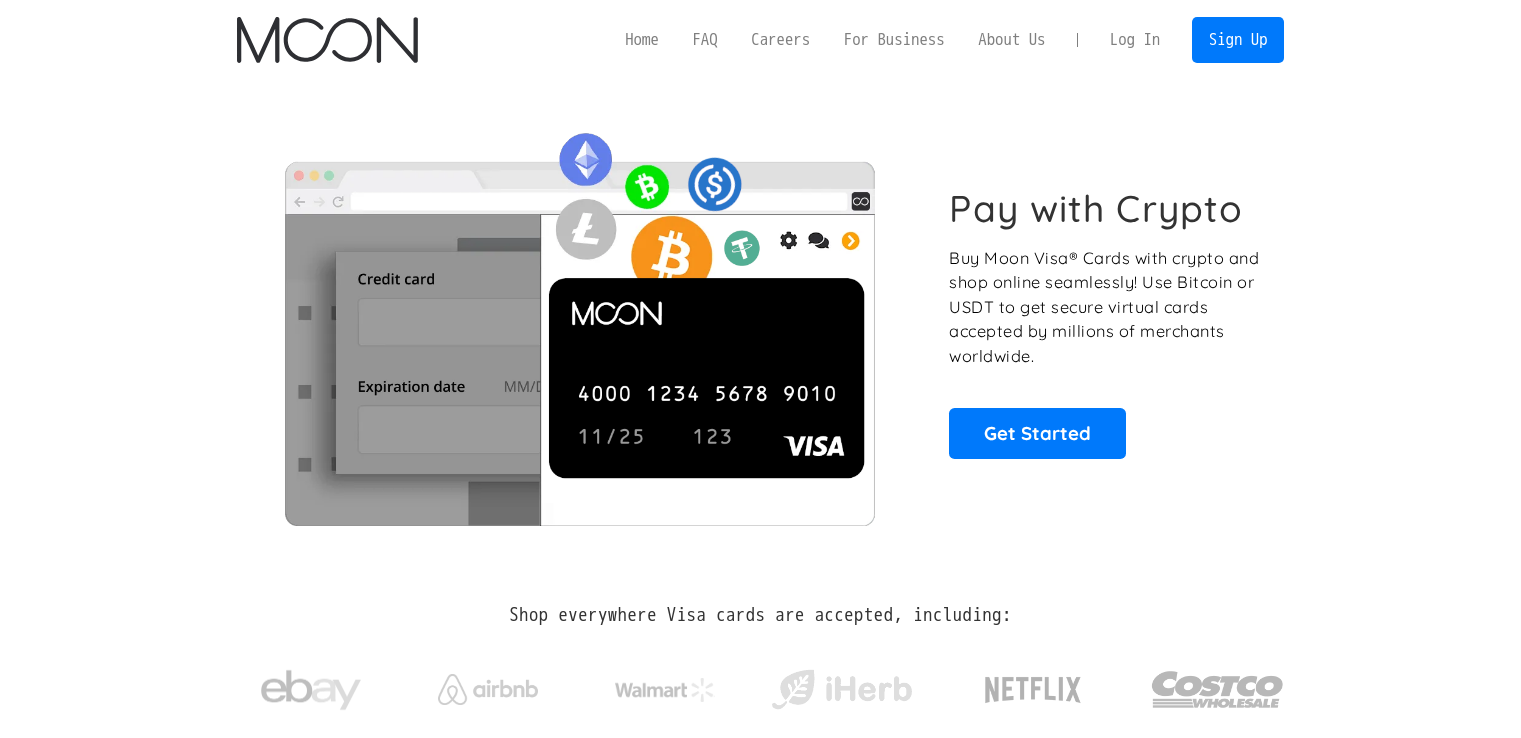 scroll, scrollTop: 0, scrollLeft: 0, axis: both 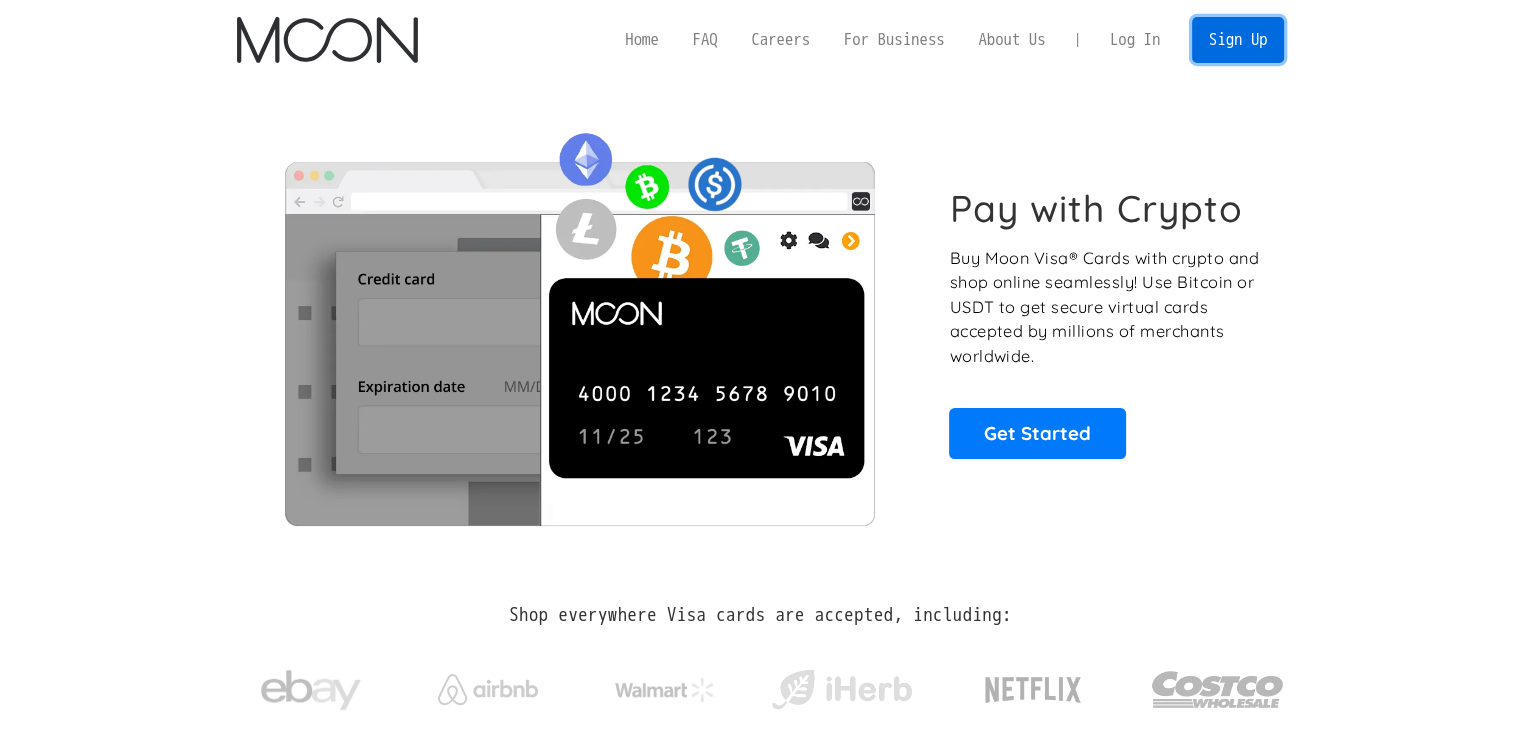 click on "Sign Up" at bounding box center [1238, 39] 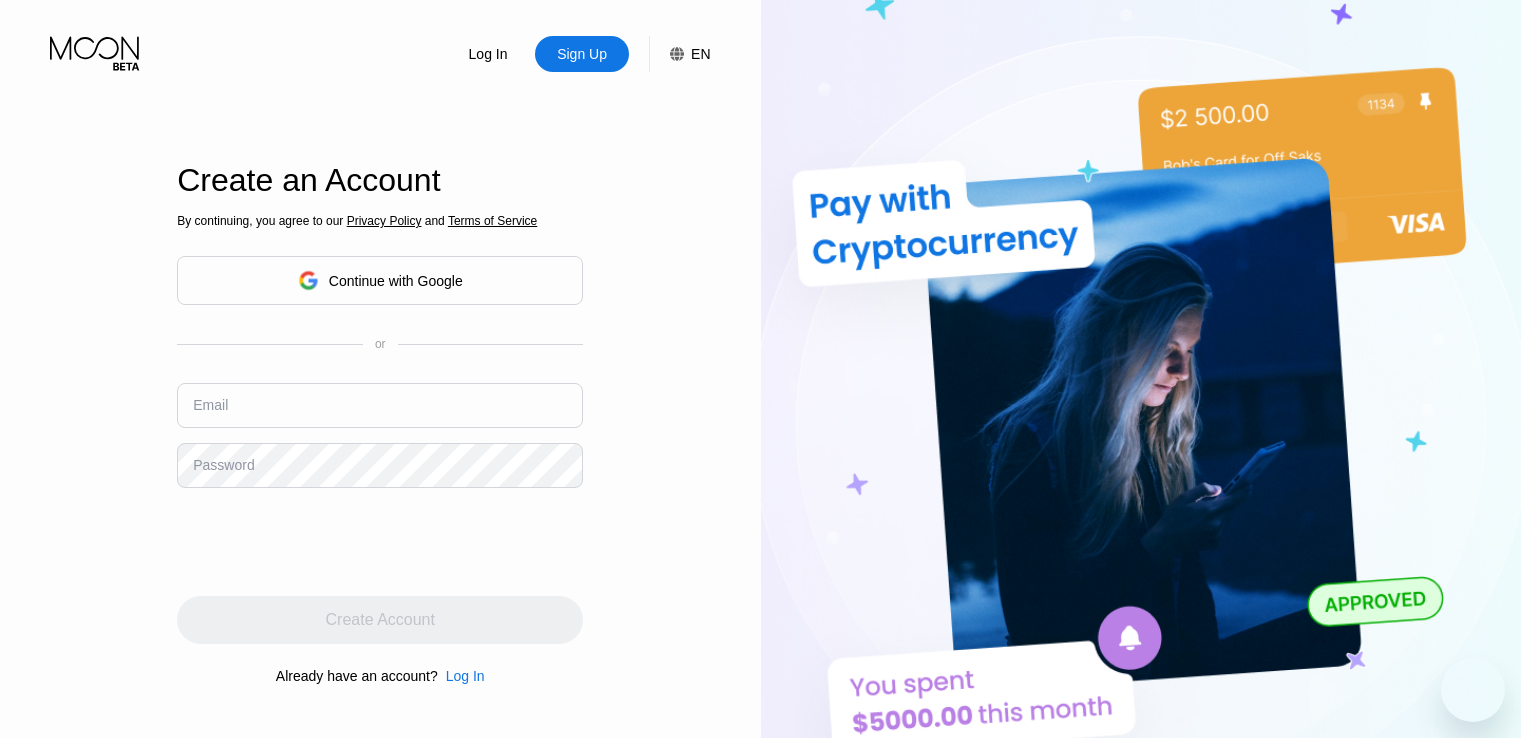 scroll, scrollTop: 0, scrollLeft: 0, axis: both 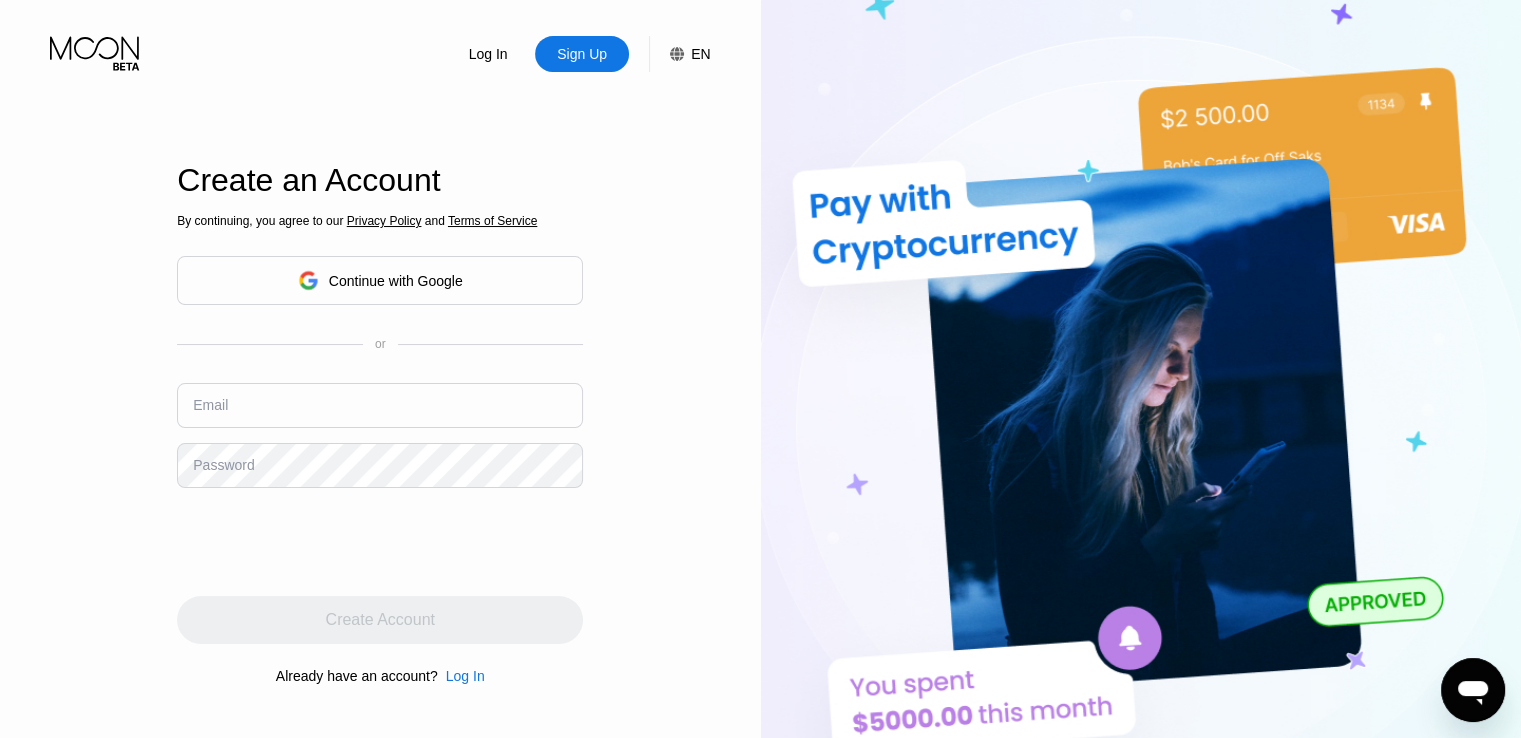 click on "Continue with Google" at bounding box center (396, 281) 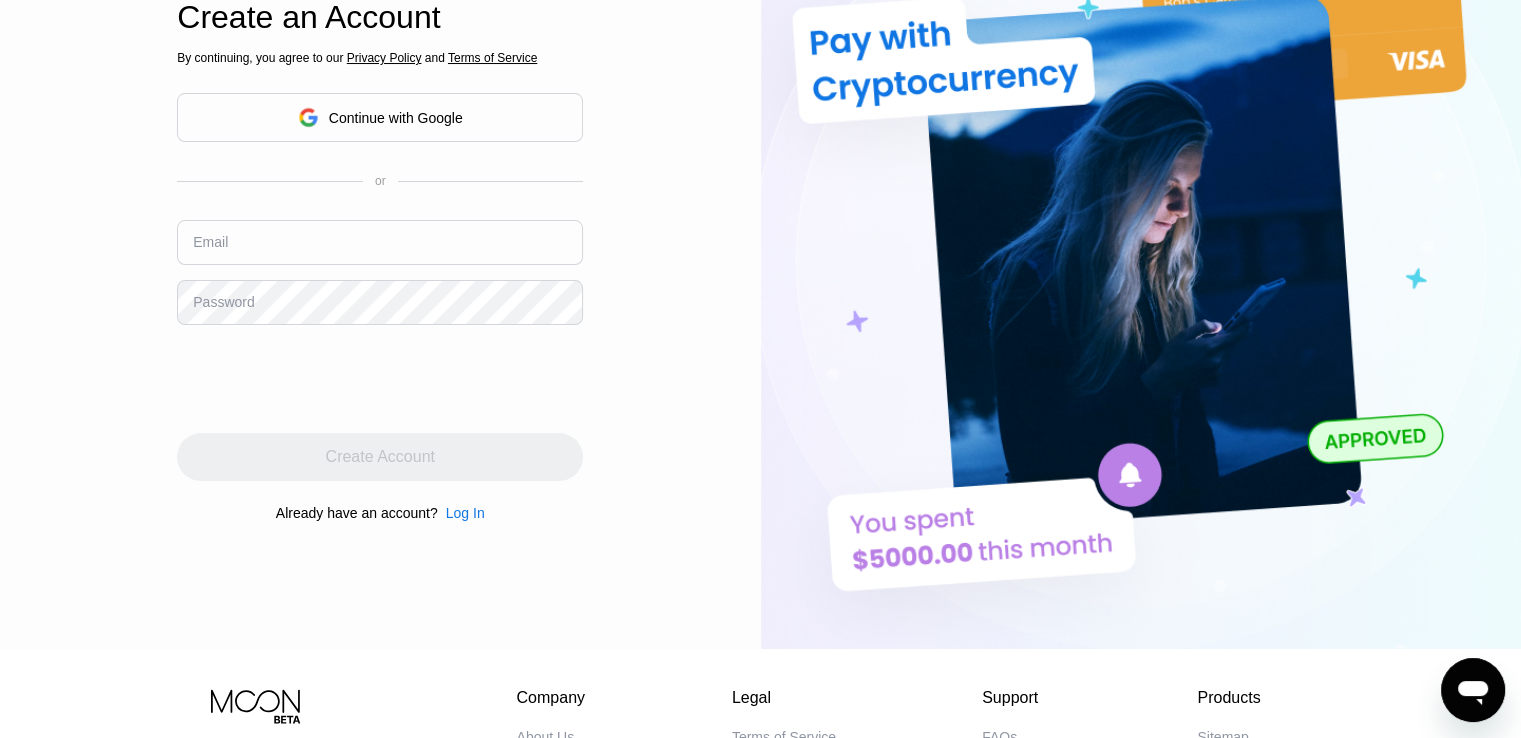 scroll, scrollTop: 78, scrollLeft: 0, axis: vertical 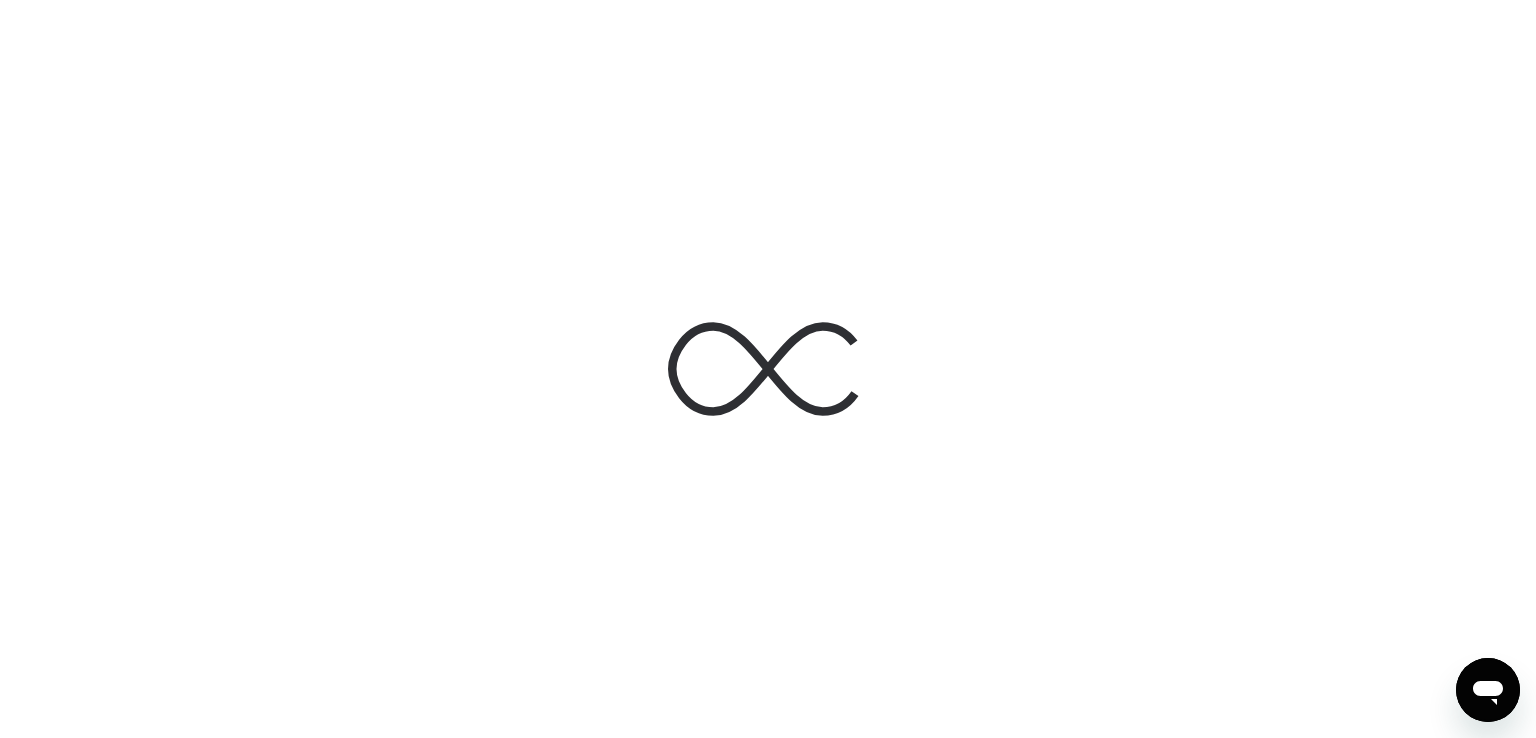 click at bounding box center (768, 369) 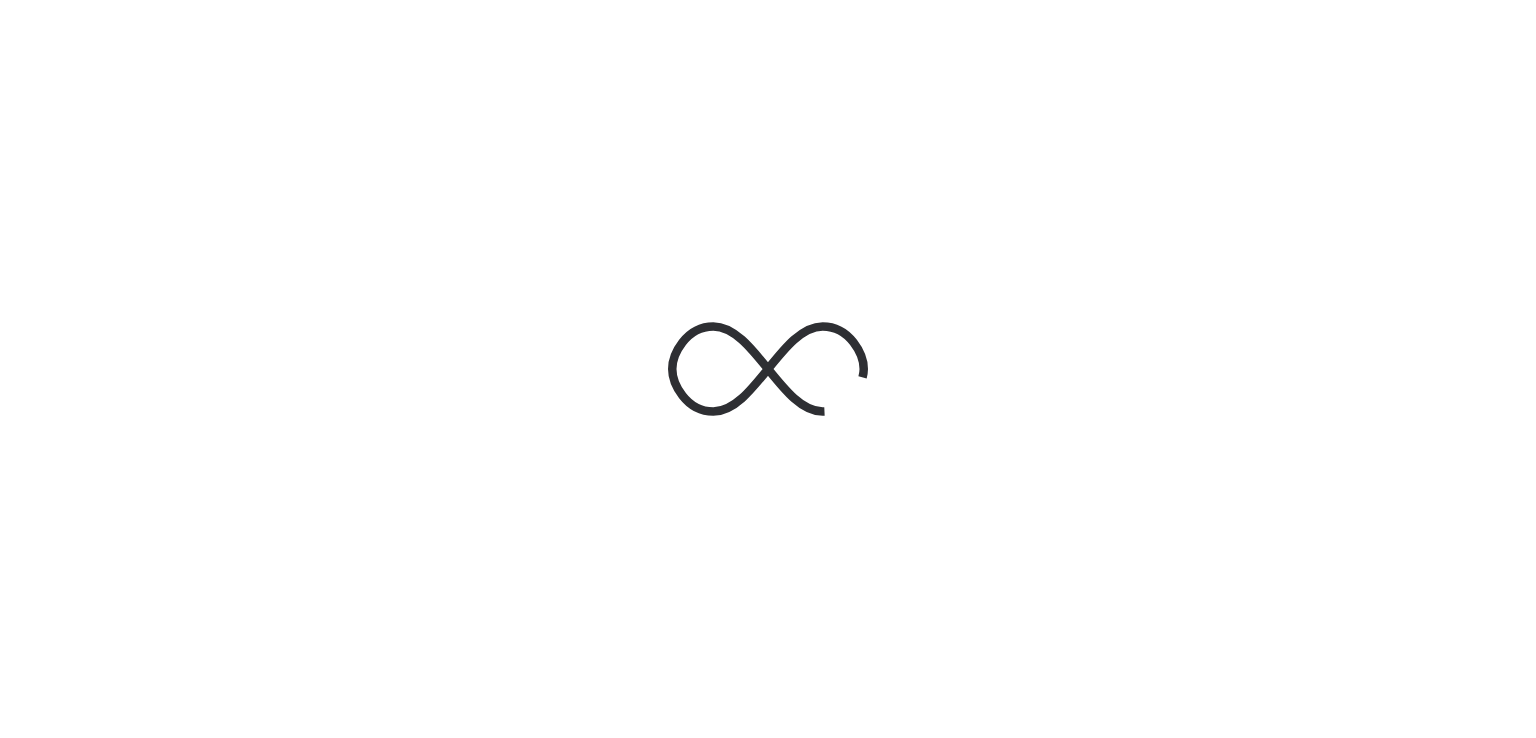 scroll, scrollTop: 0, scrollLeft: 0, axis: both 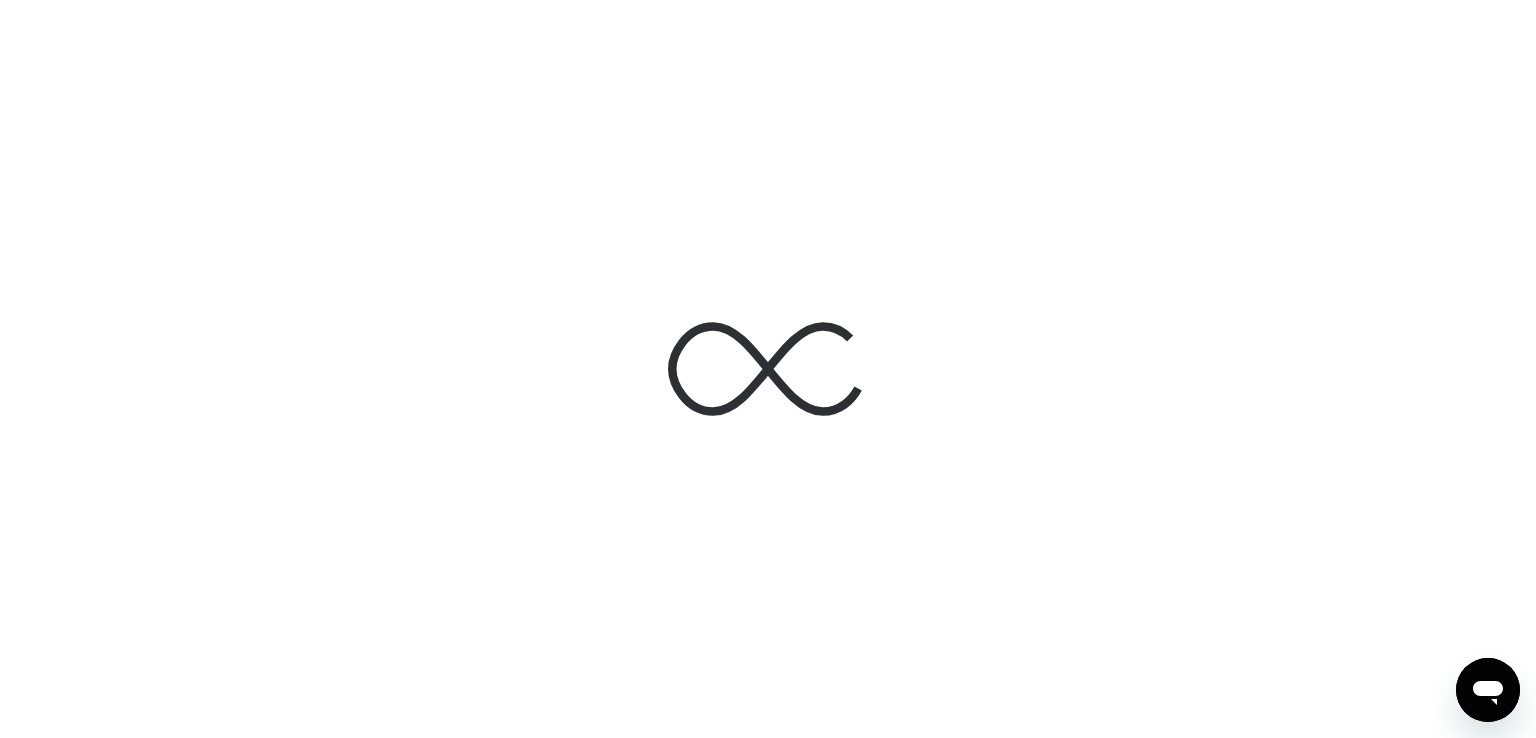 drag, startPoint x: 770, startPoint y: 340, endPoint x: 924, endPoint y: 339, distance: 154.00325 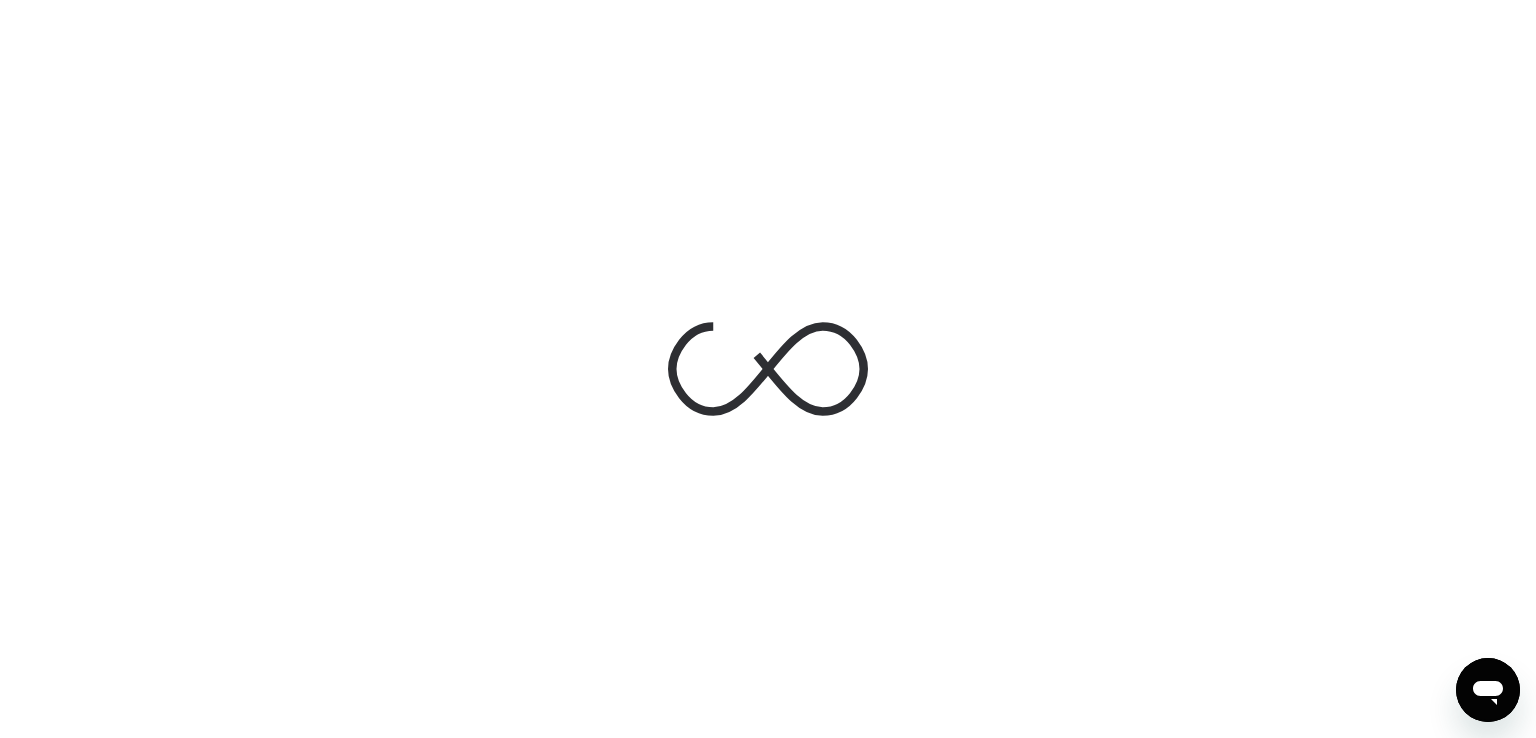 click at bounding box center [768, 369] 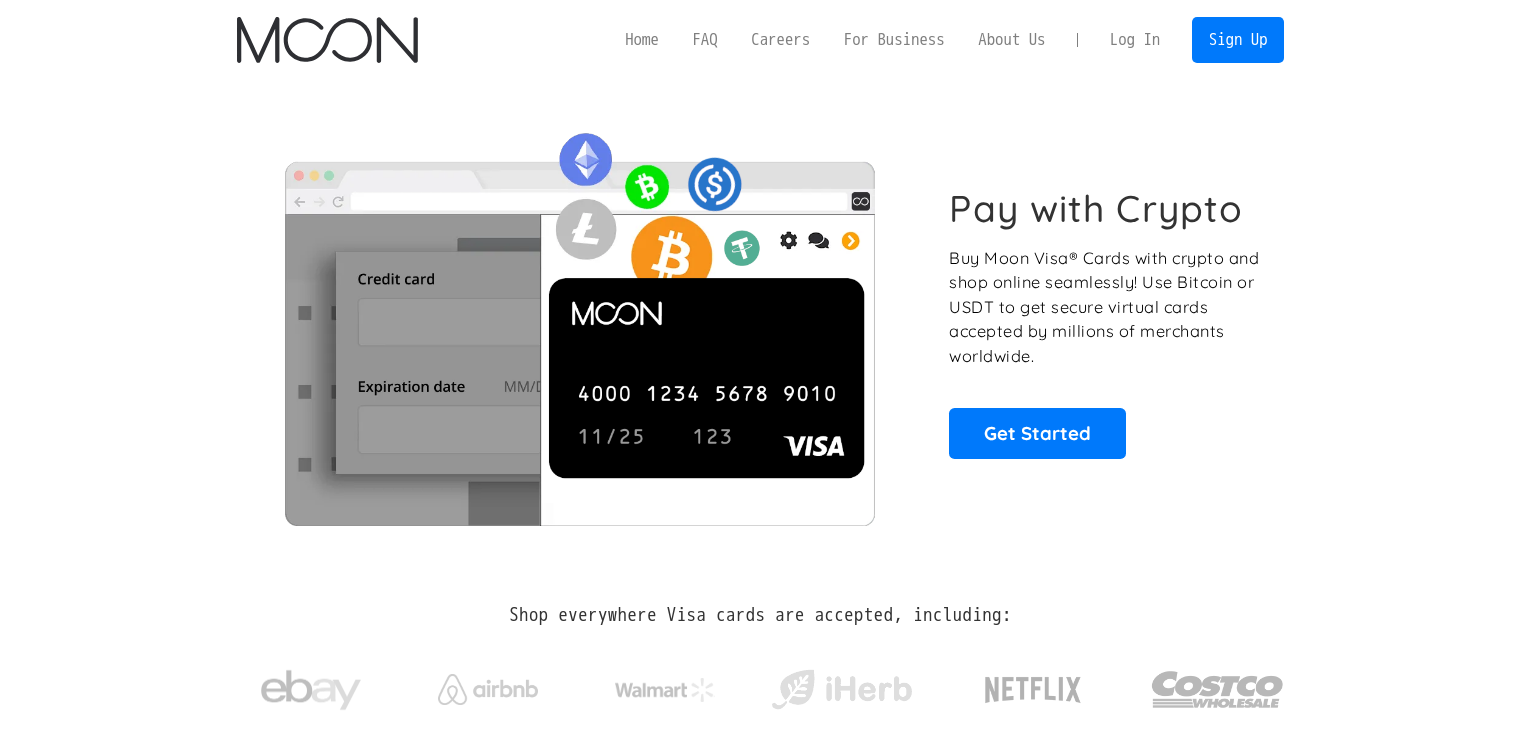 scroll, scrollTop: 0, scrollLeft: 0, axis: both 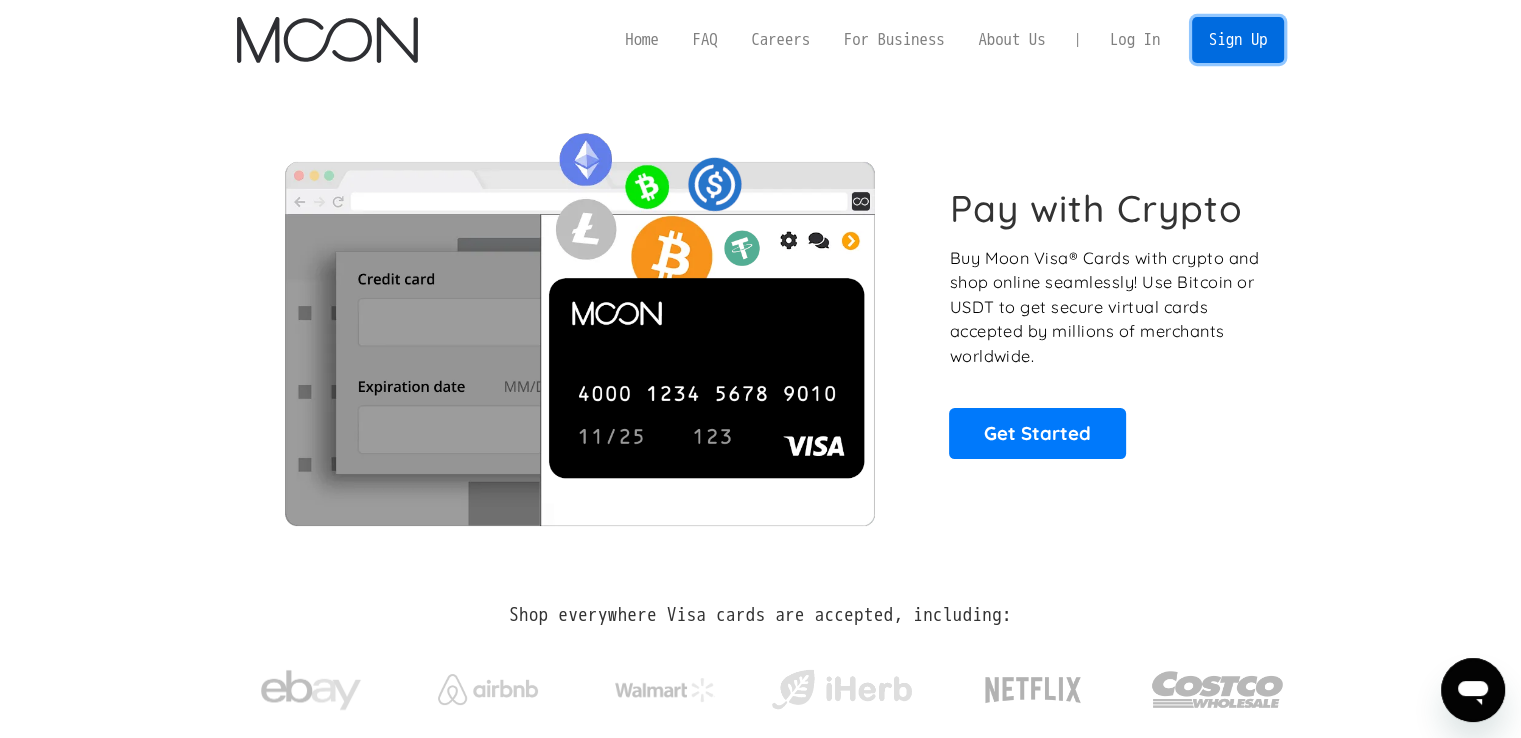 click on "Sign Up" at bounding box center (1238, 39) 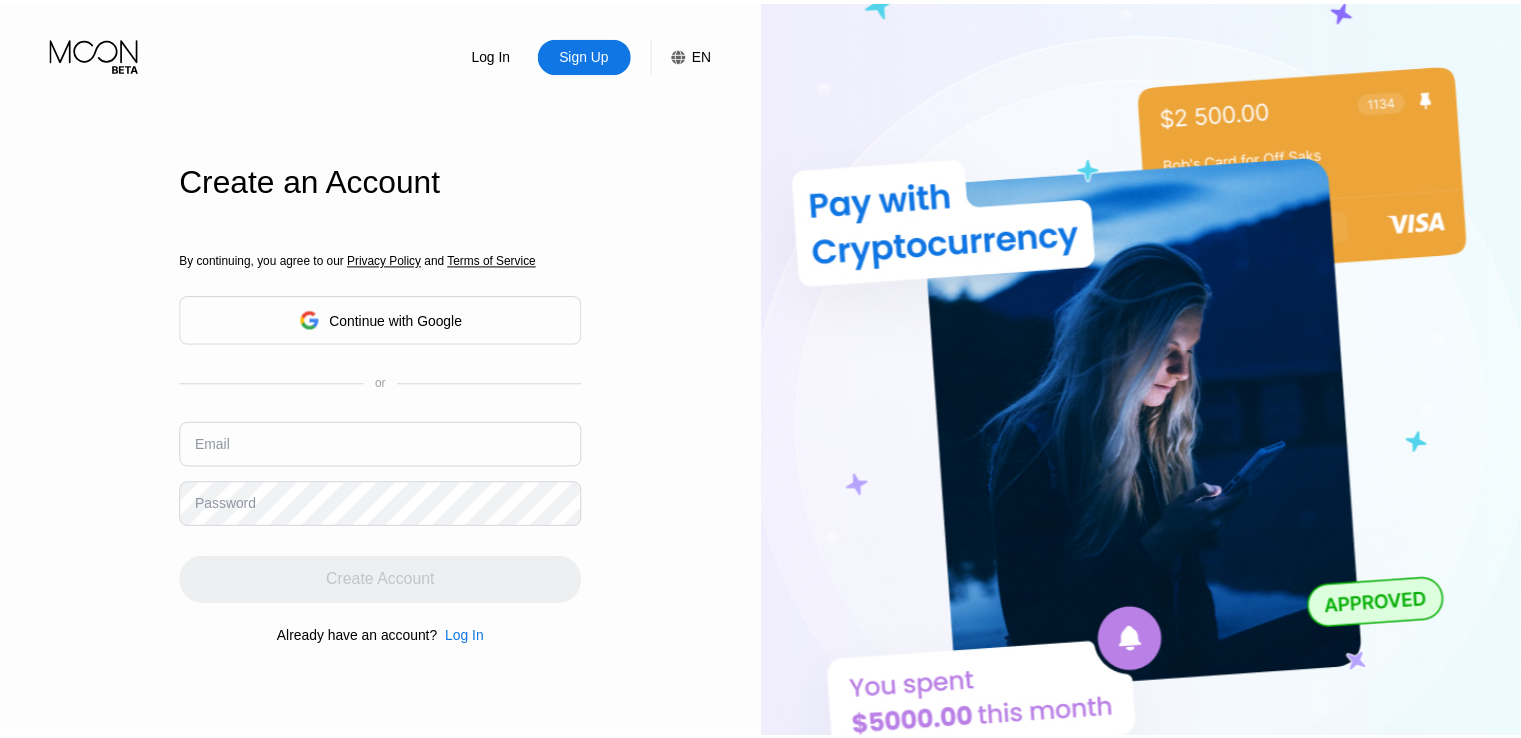 scroll, scrollTop: 0, scrollLeft: 0, axis: both 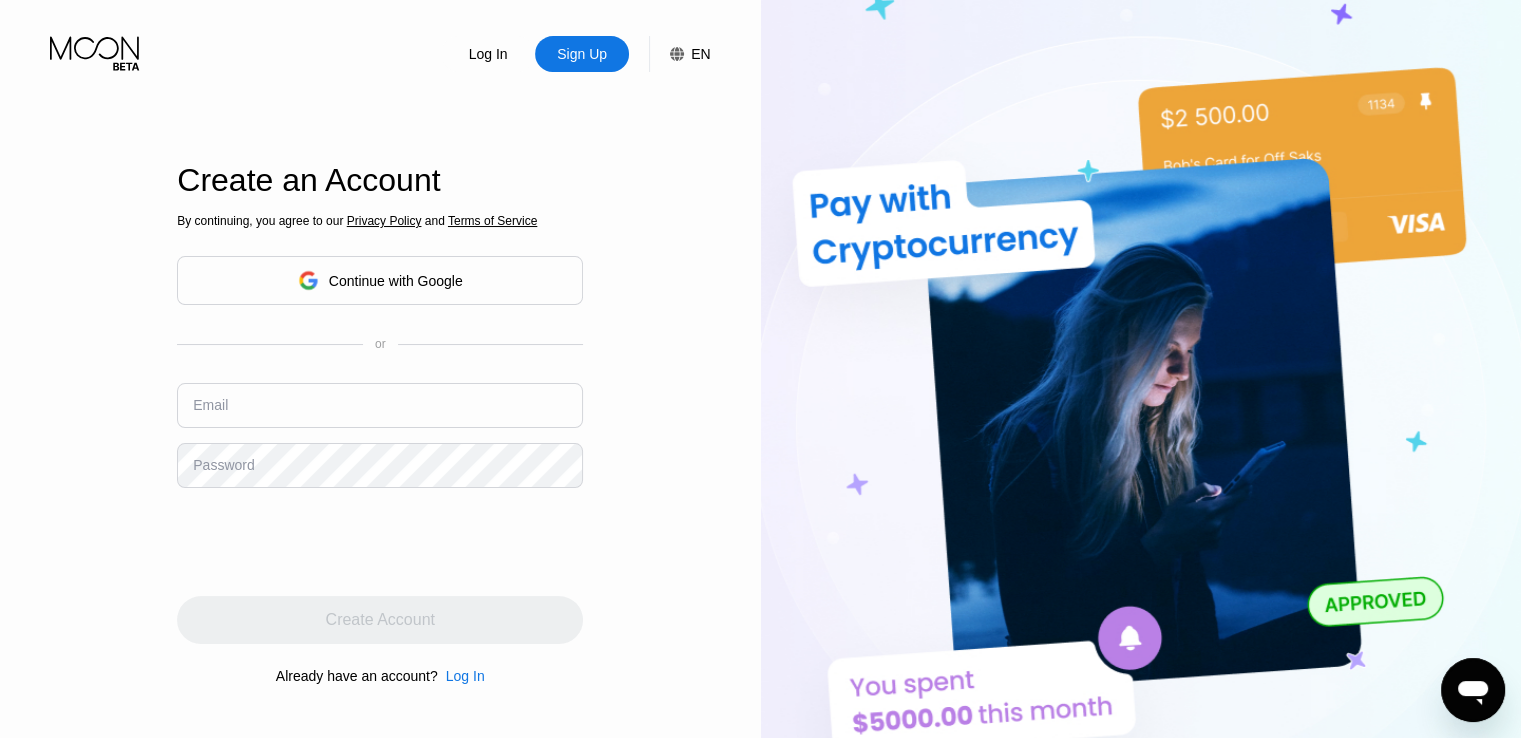 click at bounding box center (380, 405) 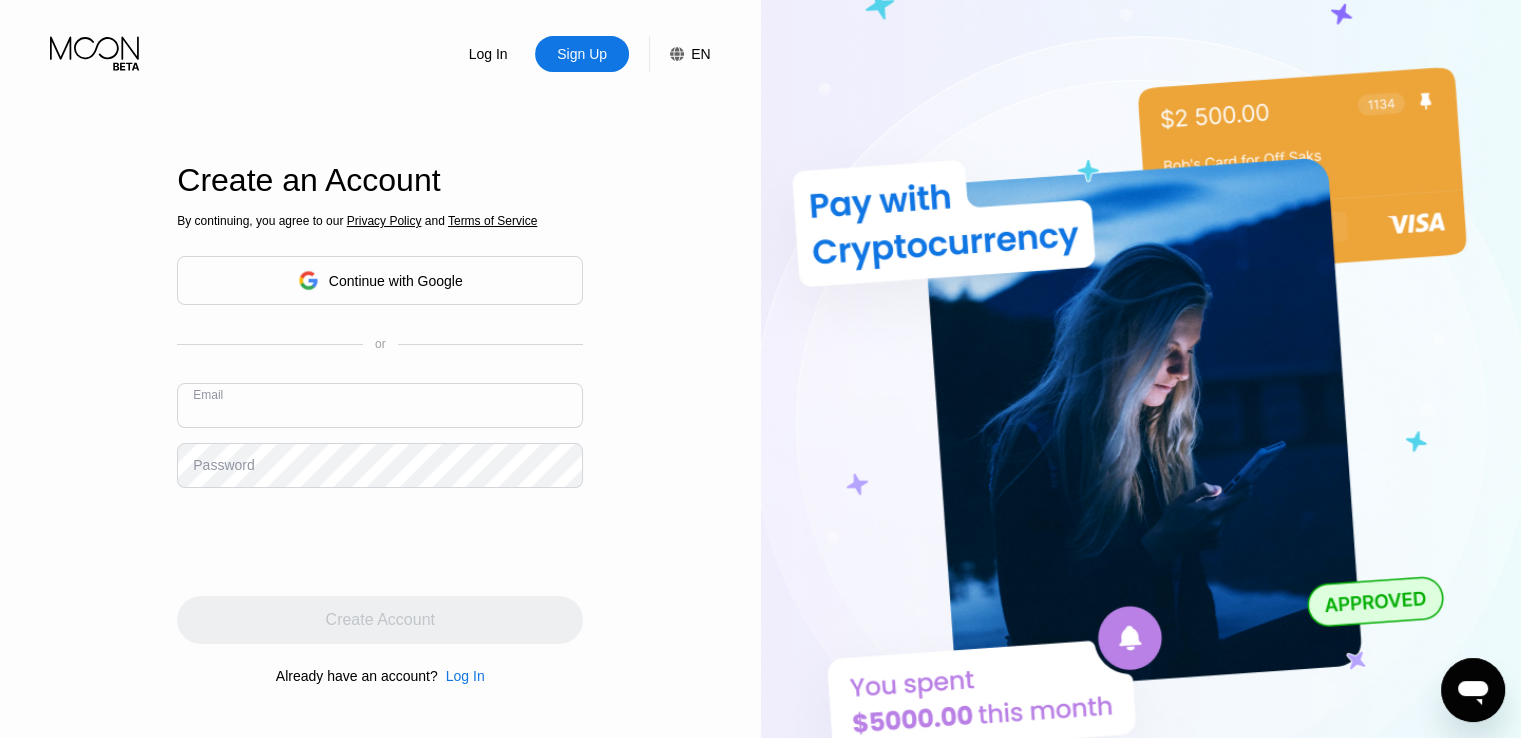 click on "Continue with Google" at bounding box center (380, 280) 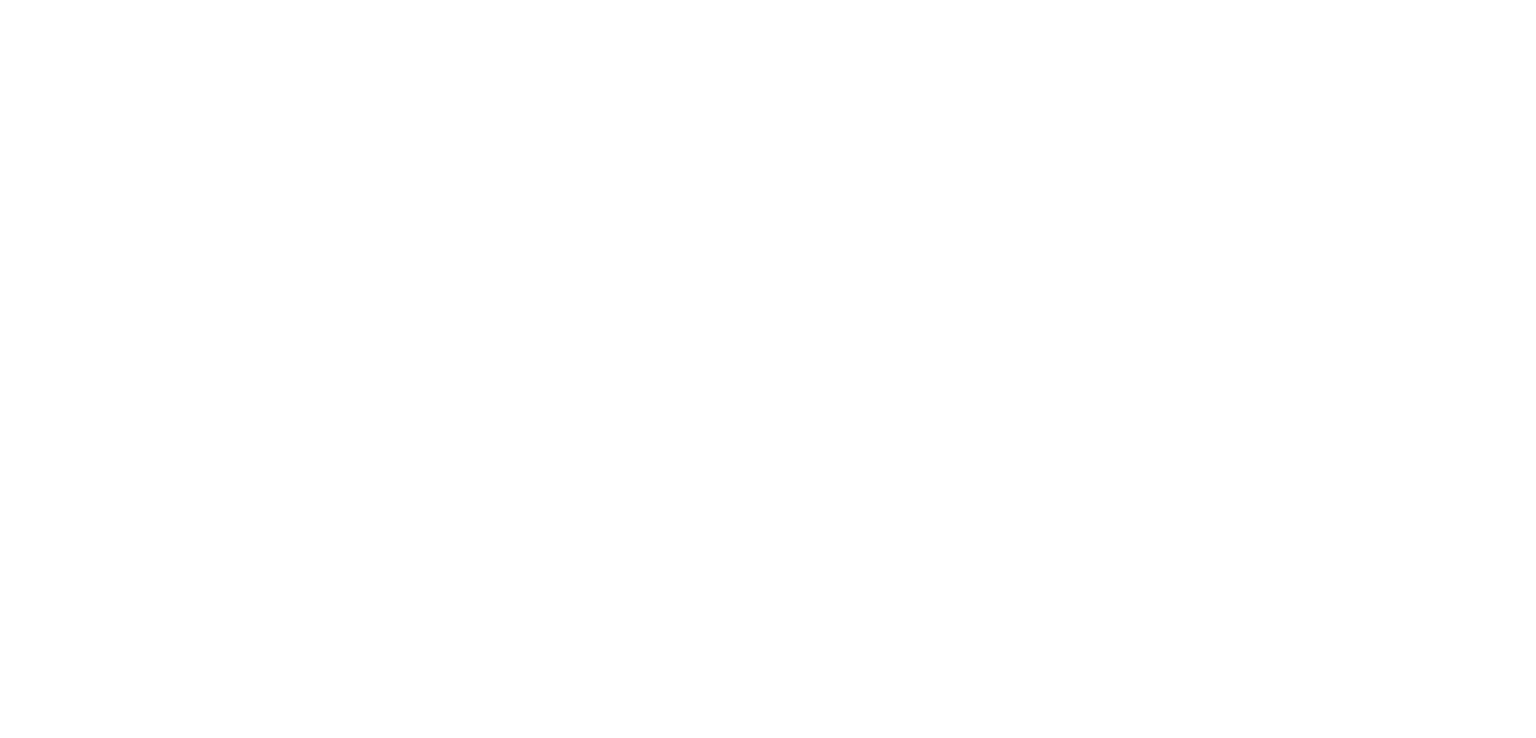 scroll, scrollTop: 0, scrollLeft: 0, axis: both 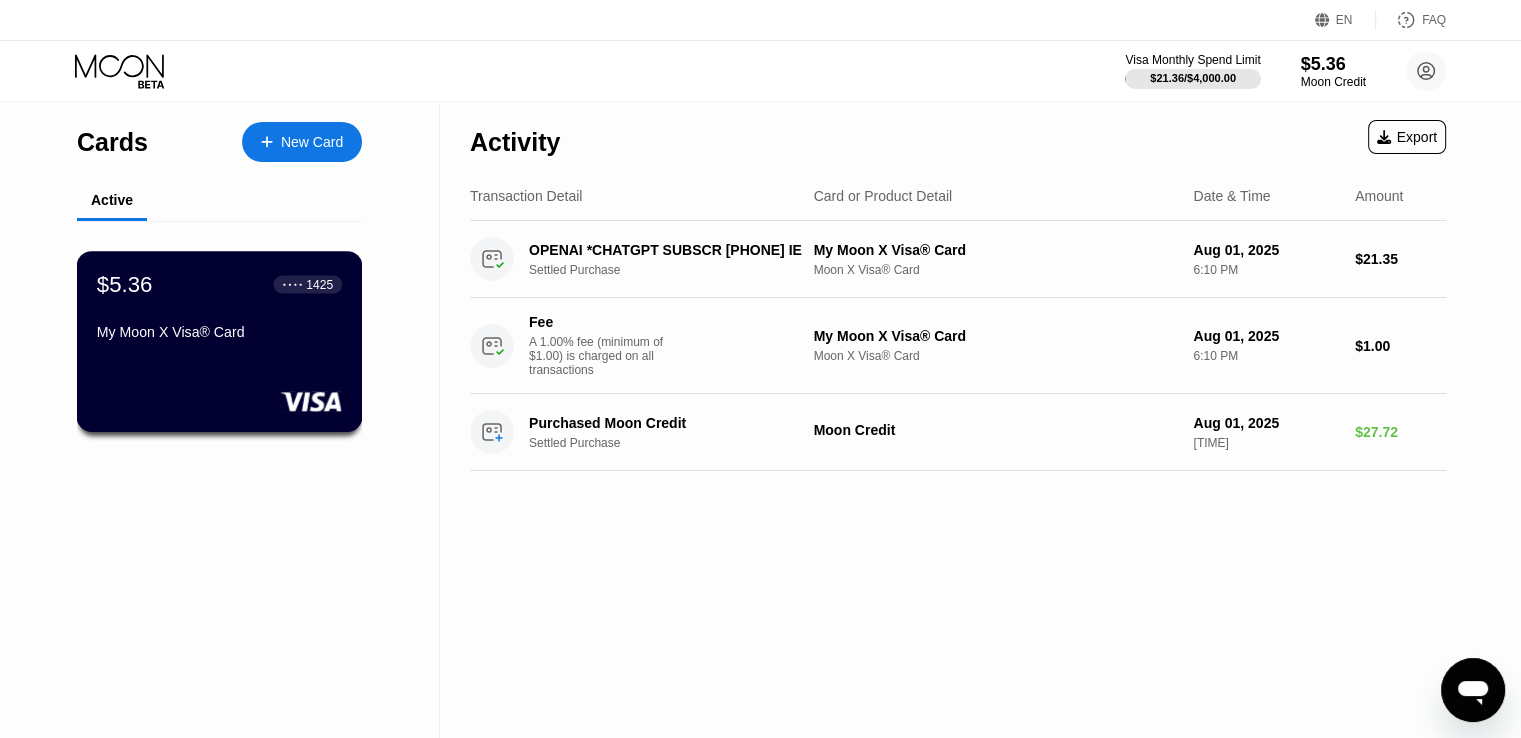 click on "$5.36 ● ● ● ● 1425" at bounding box center [219, 284] 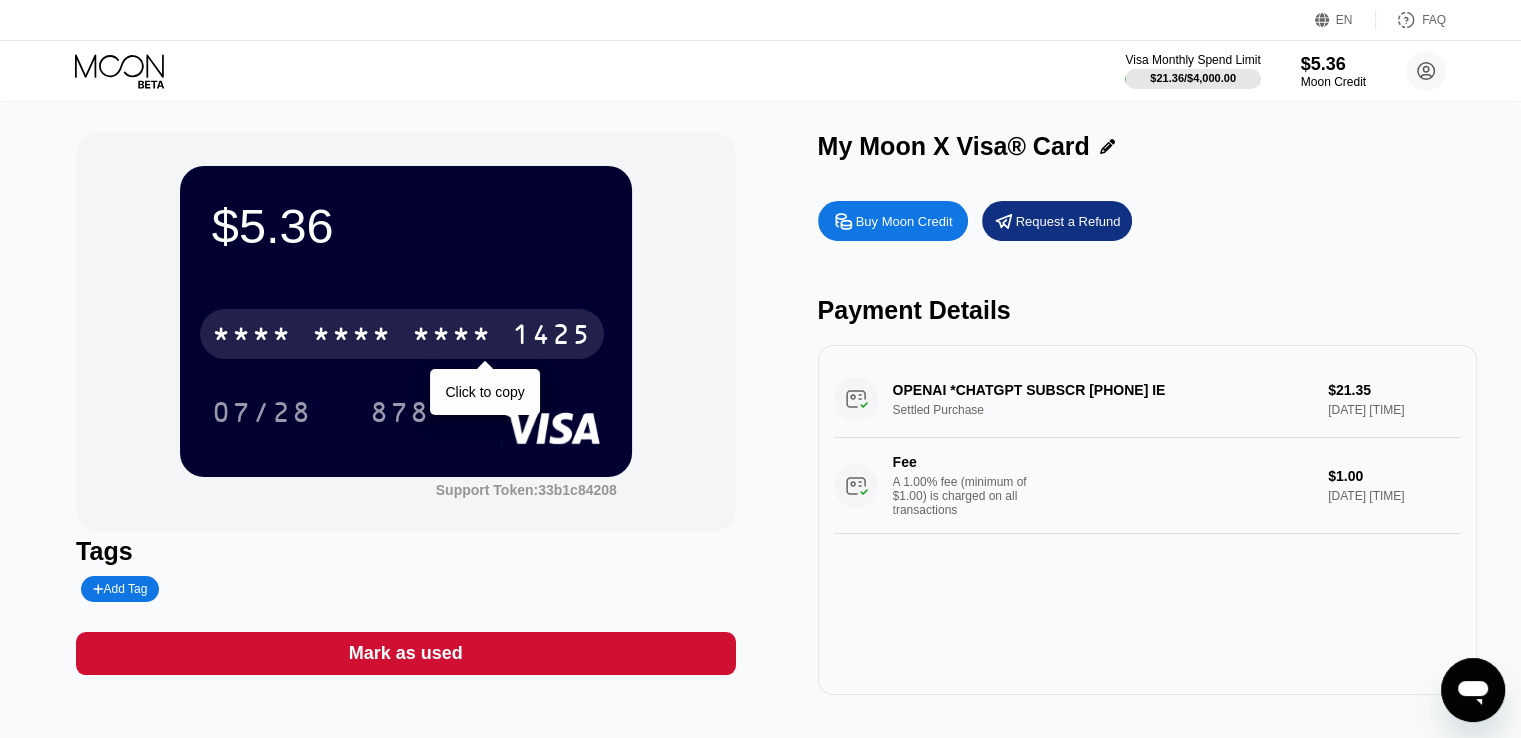 click on "* * * *" at bounding box center (452, 337) 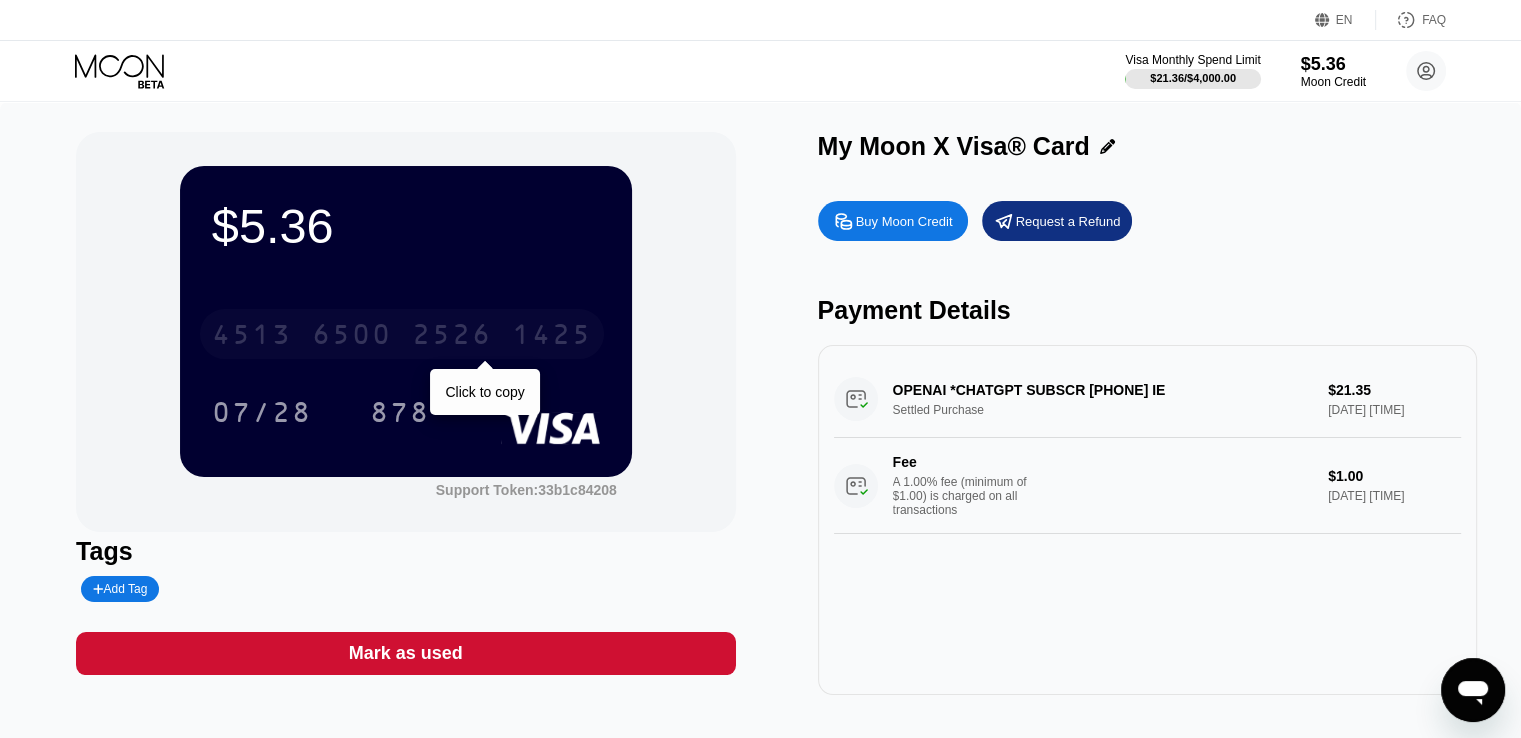 click on "2526" at bounding box center [452, 337] 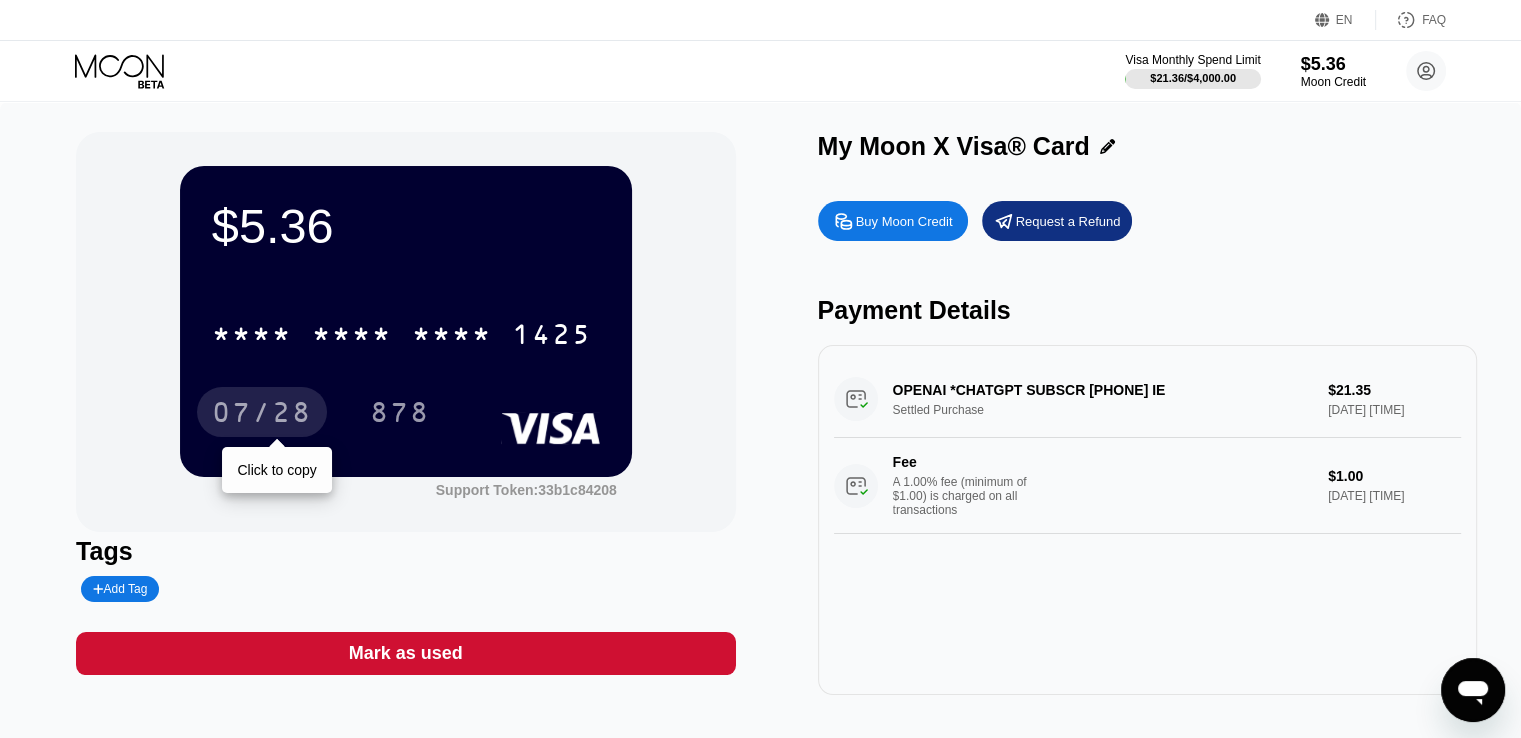 click on "07/28" at bounding box center [262, 415] 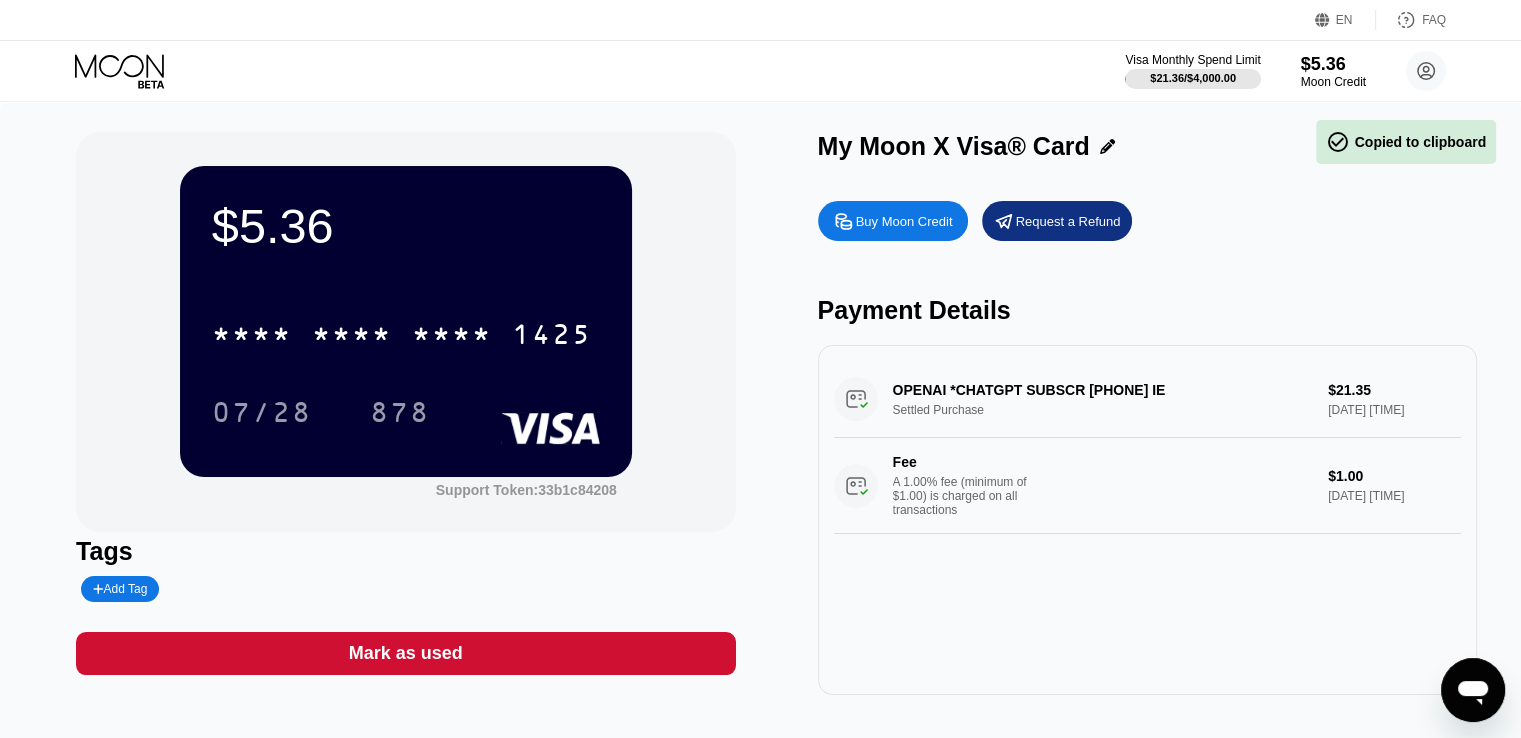 click on "878" at bounding box center (400, 415) 